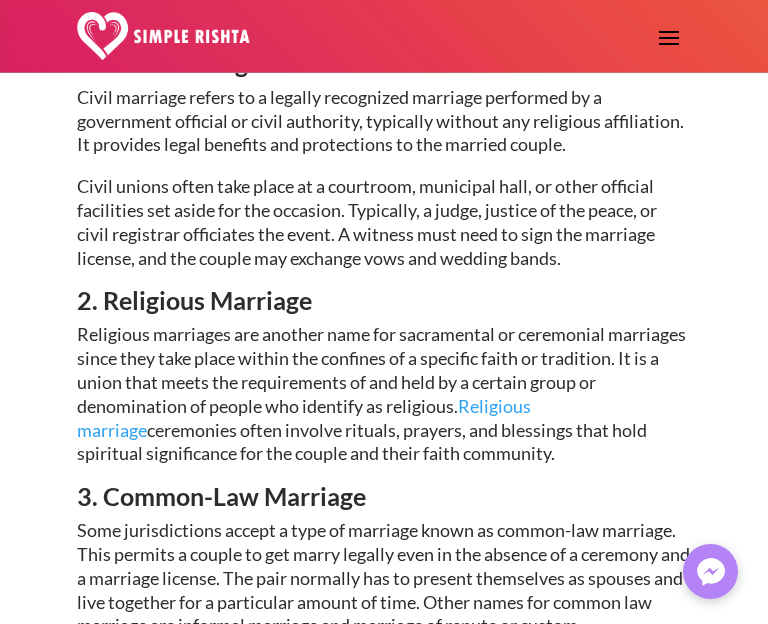 scroll, scrollTop: 961, scrollLeft: 0, axis: vertical 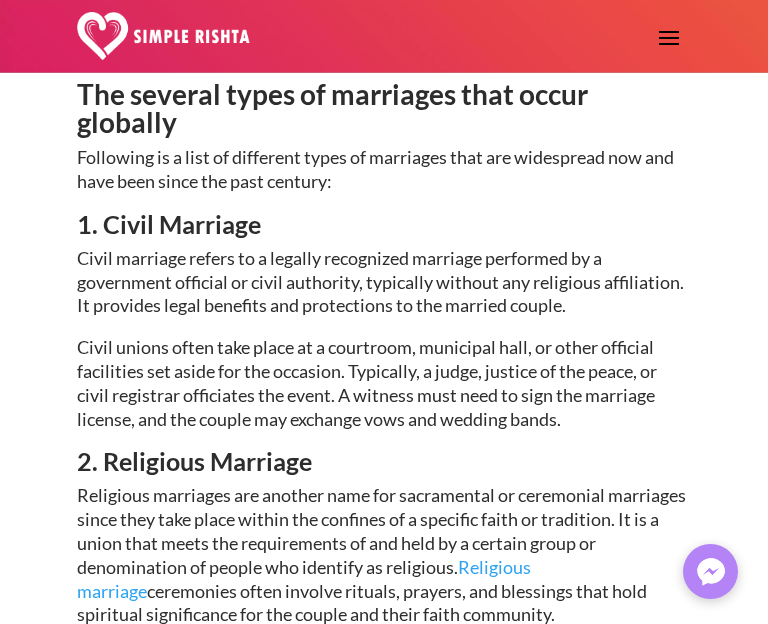 click on "Different Types of Marriages
[DATE]  |  Marital tips ,  Marriage guidelines
Marriage is a legal union of two souls. Which is an important step in everyone’s life and has distinct importance in different societies and countries. Every country has a unique culture that varies from land to land adding more flavors to this essential bond. The world has been evolving for millennia and there are now several types of marriage evident everywhere.
Simple rishta has back with a new blog to tell the world about the types of marriage happening around the world. Therefore, if you do happen to witness an odd marriage, try not to stress out. As it can be a typical kind of marriage in other countries.
The several types of marriages that occur globally
1. Civil Marriage
2. Religious Marriage
Religious marriage" at bounding box center [384, 2479] 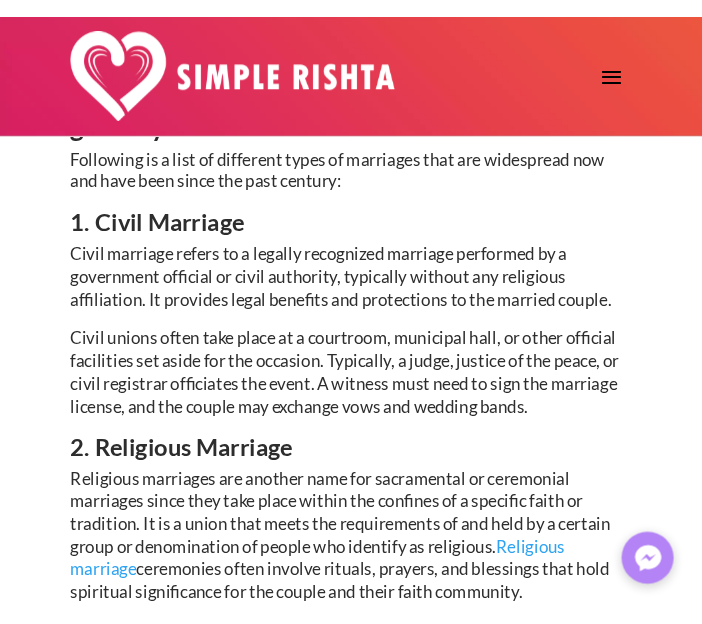scroll, scrollTop: 802, scrollLeft: 0, axis: vertical 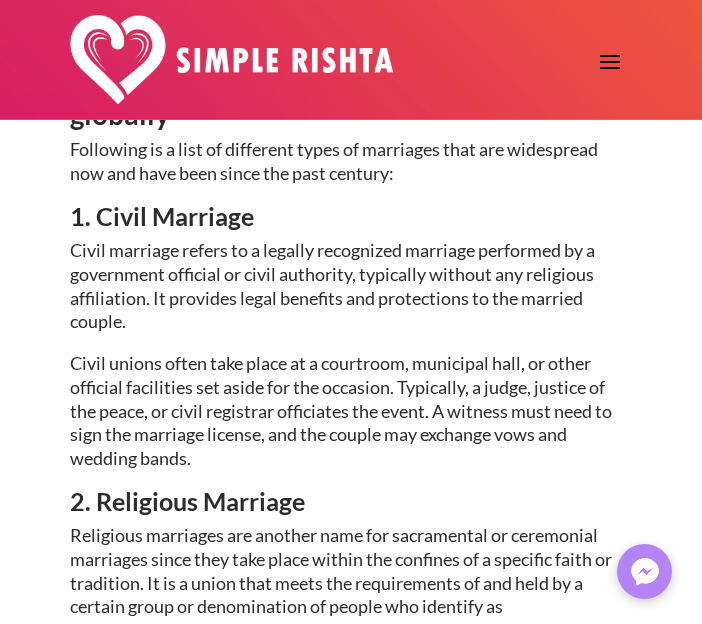 click on "Civil marriage refers to a legally recognized marriage performed by a government official or civil authority, typically without any religious affiliation. It provides legal benefits and protections to the married couple." at bounding box center (351, 295) 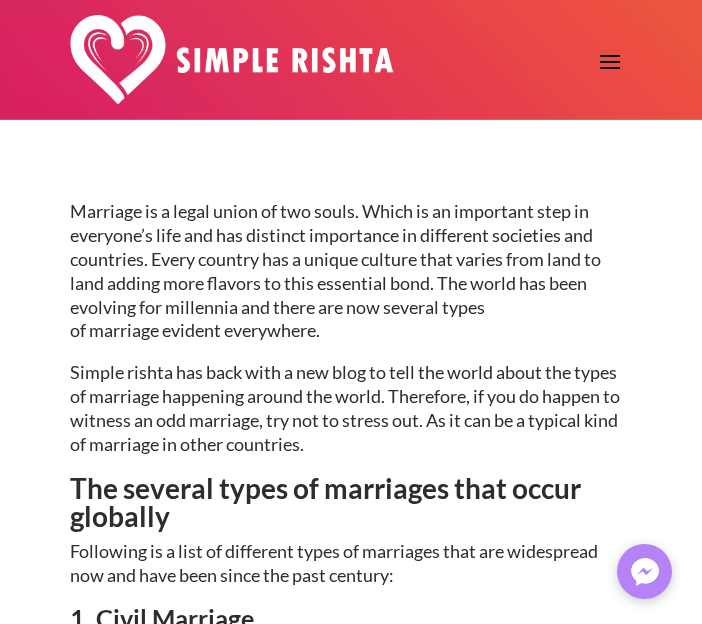 scroll, scrollTop: 300, scrollLeft: 0, axis: vertical 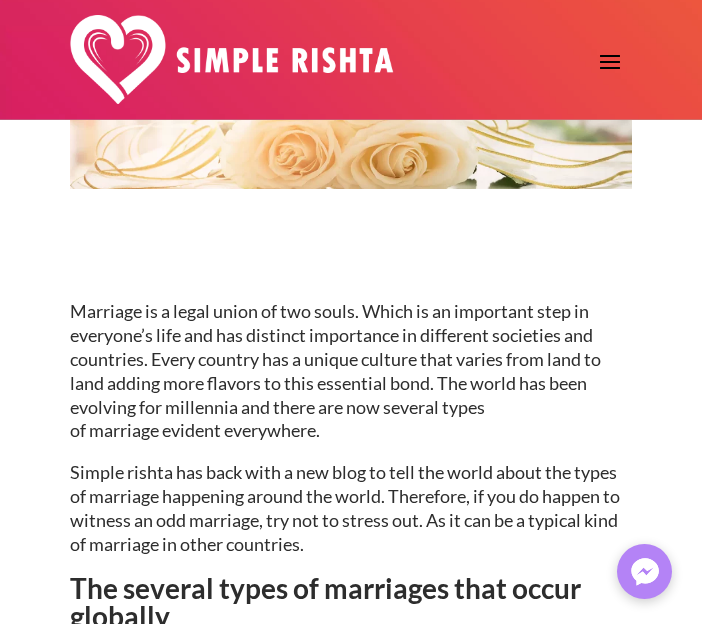 click on "Marriage is a legal union of two souls. Which is an important step in everyone’s life and has distinct importance in different societies and countries. Every country has a unique culture that varies from land to land adding more flavors to this essential bond. The world has been evolving for millennia and there are now several types of marriage evident everywhere." at bounding box center [351, 380] 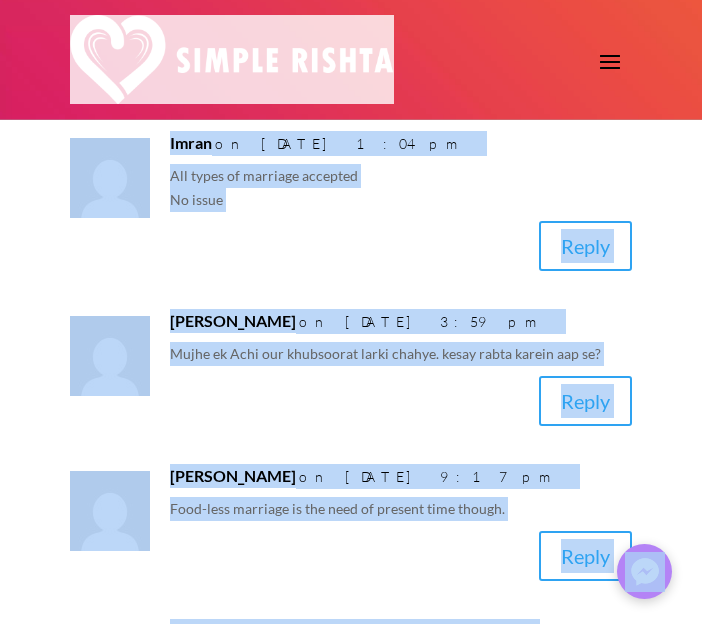 scroll, scrollTop: 4455, scrollLeft: 0, axis: vertical 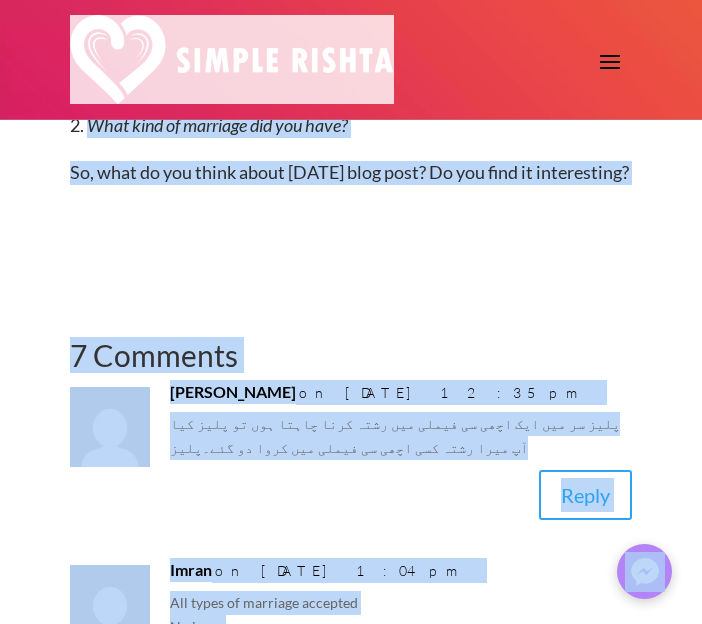 click on "Different Types of Marriages
[DATE]  |  Marital tips ,  Marriage guidelines
Marriage is a legal union of two souls. Which is an important step in everyone’s life and has distinct importance in different societies and countries. Every country has a unique culture that varies from land to land adding more flavors to this essential bond. The world has been evolving for millennia and there are now several types of marriage evident everywhere.
Simple rishta has back with a new blog to tell the world about the types of marriage happening around the world. Therefore, if you do happen to witness an odd marriage, try not to stress out. As it can be a typical kind of marriage in other countries.
The several types of marriages that occur globally
1. Civil Marriage
2. Religious Marriage
Religious marriage" at bounding box center [351, -996] 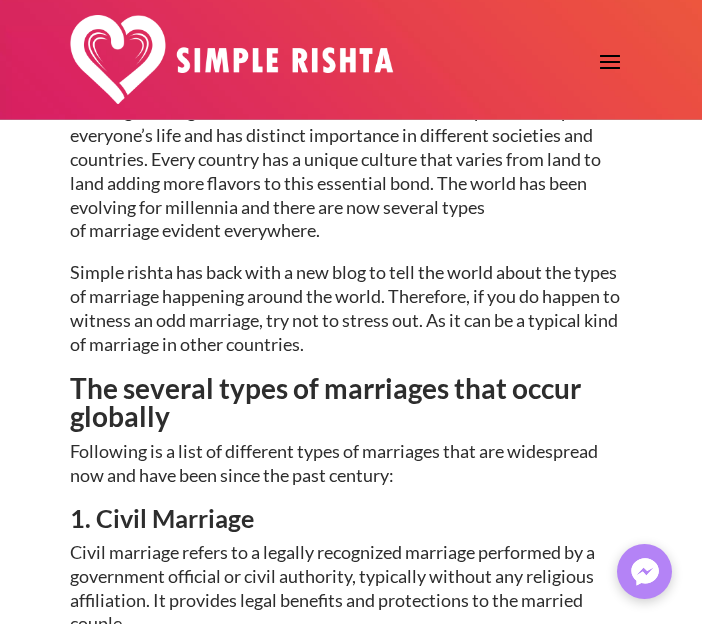 scroll, scrollTop: 300, scrollLeft: 0, axis: vertical 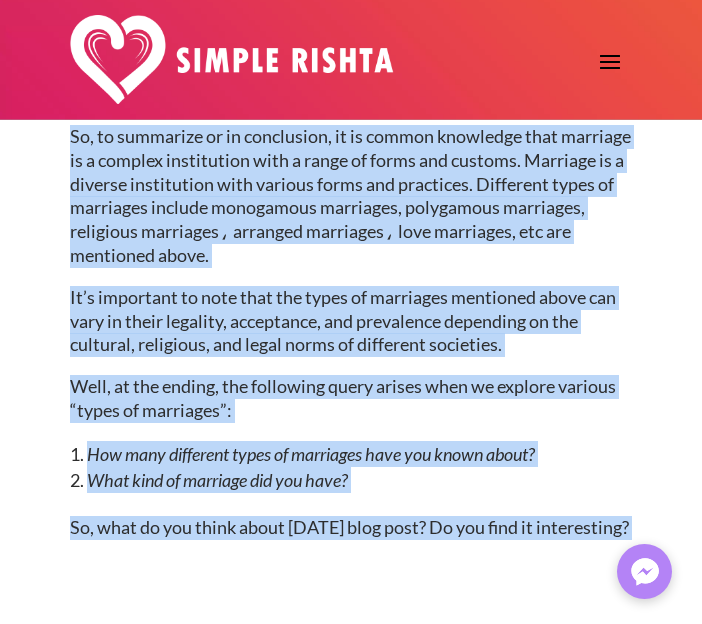drag, startPoint x: 71, startPoint y: 314, endPoint x: 554, endPoint y: 471, distance: 507.87598 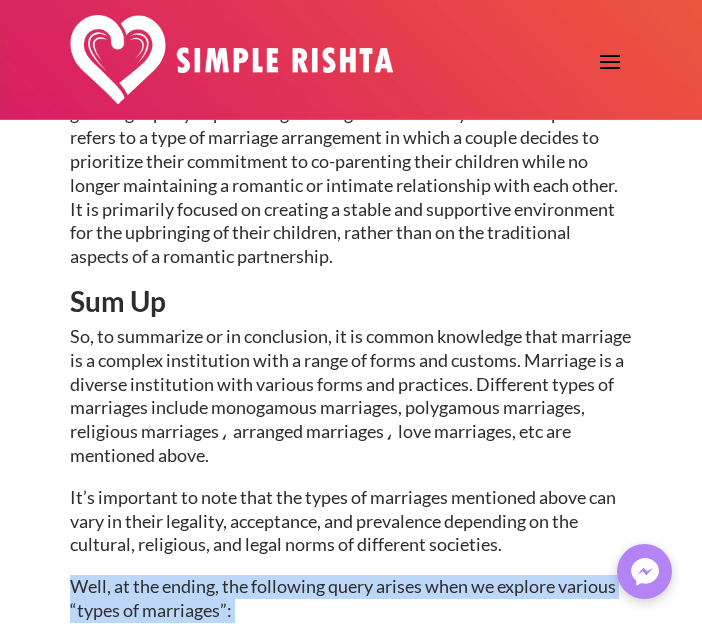 scroll, scrollTop: 3300, scrollLeft: 0, axis: vertical 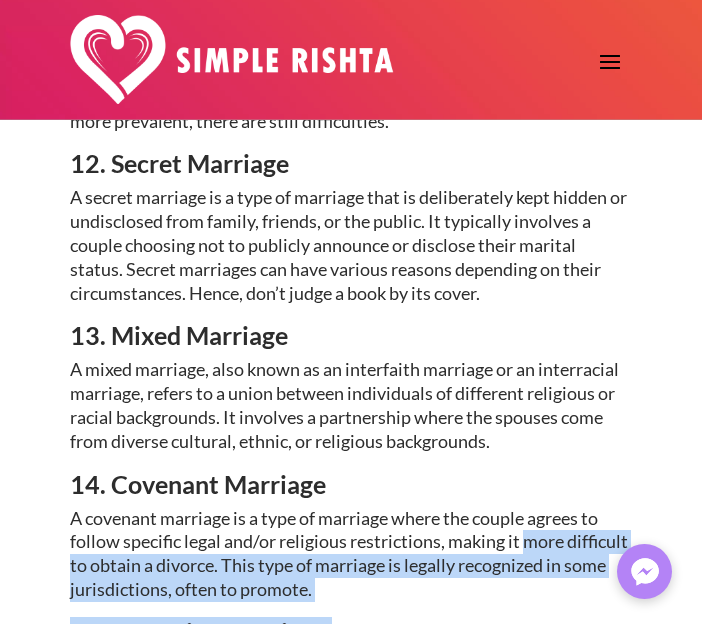click on "Marriage is a legal union of two souls. Which is an important step in everyone’s life and has distinct importance in different societies and countries. Every country has a unique culture that varies from land to land adding more flavors to this essential bond. The world has been evolving for millennia and there are now several types of marriage evident everywhere.
Simple rishta has back with a new blog to tell the world about the types of marriage happening around the world. Therefore, if you do happen to witness an odd marriage, try not to stress out. As it can be a typical kind of marriage in other countries.
The several types of marriages that occur globally
Following is a list of different types of marriages that are widespread now and have been since the past century:
1. Civil Marriage
2. Religious Marriage
Religious marriage  ceremonies often involve rituals, prayers, and blessings that hold spiritual significance for the couple and their faith community.
3. Common-Law Marriage" at bounding box center [351, -681] 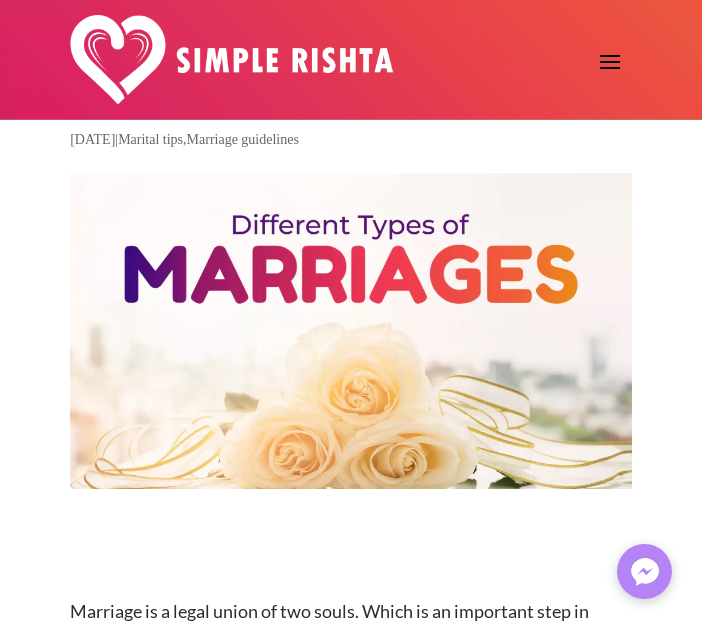 scroll, scrollTop: 300, scrollLeft: 0, axis: vertical 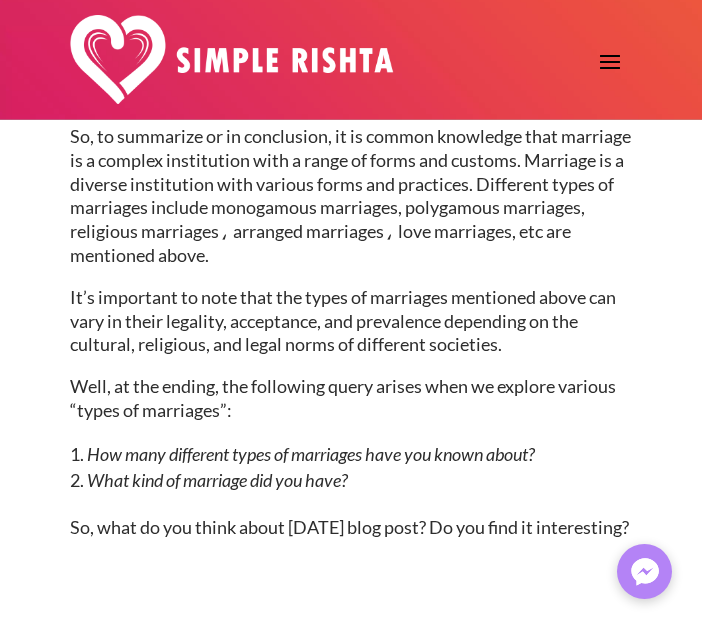 click on "What kind of marriage did you have?" at bounding box center [351, 480] 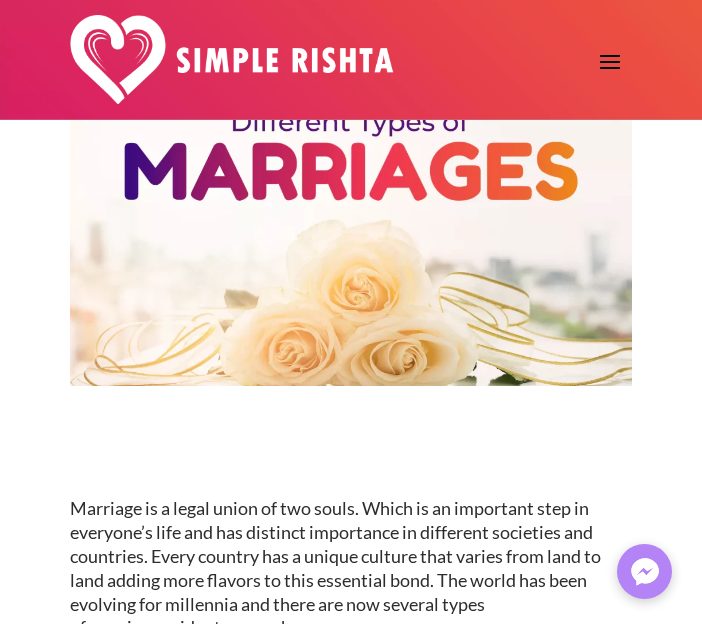 scroll, scrollTop: 100, scrollLeft: 0, axis: vertical 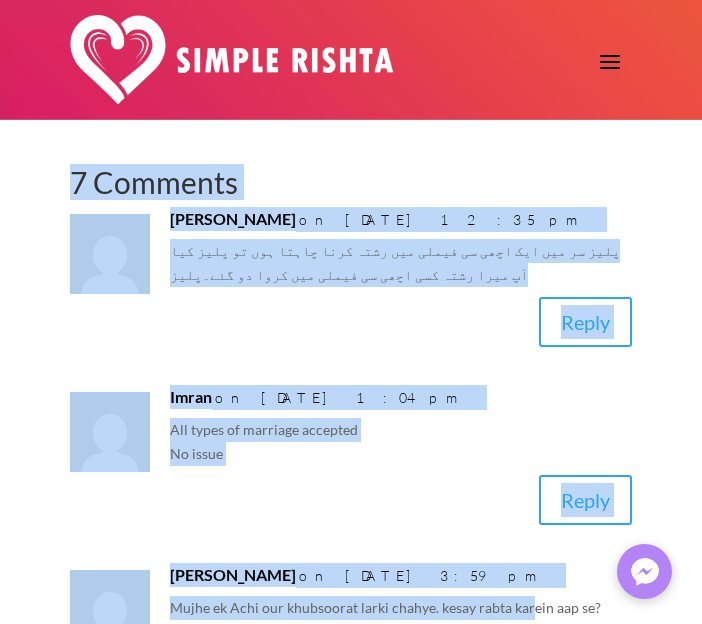 drag, startPoint x: 73, startPoint y: 509, endPoint x: 527, endPoint y: 647, distance: 474.51028 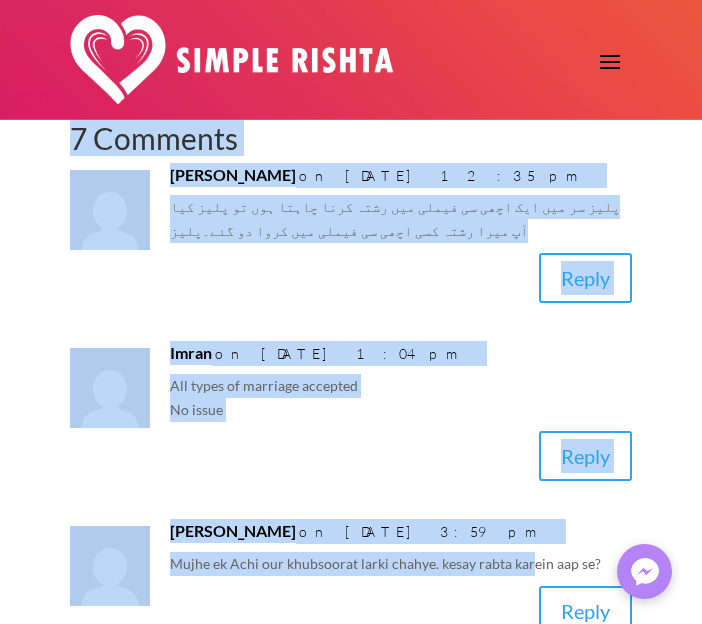 click on "Imran
on [DATE] 1:04 pm
All types of marriage accepted
No issue
Reply" at bounding box center (351, 406) 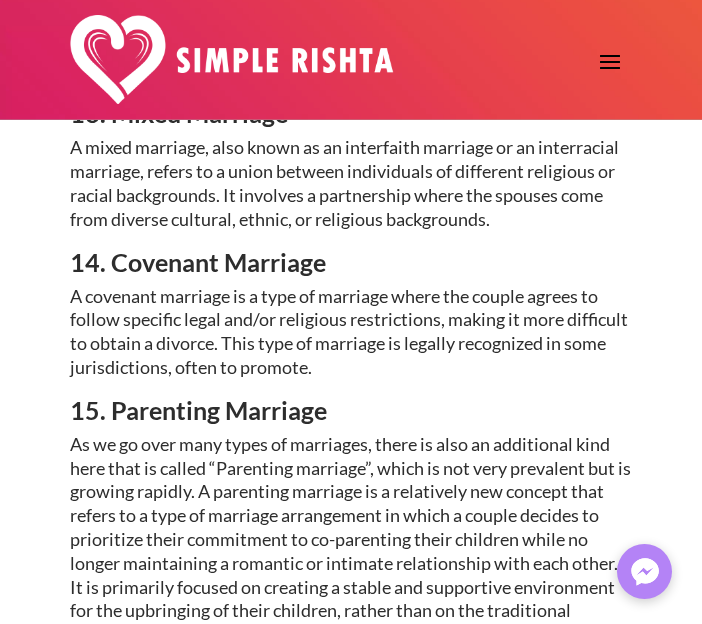 scroll, scrollTop: 3172, scrollLeft: 0, axis: vertical 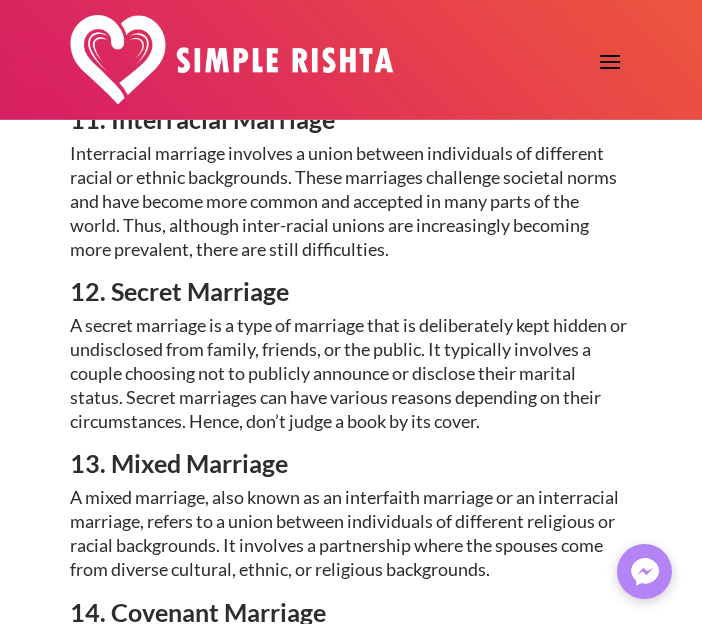 click on "A secret marriage is a type of marriage that is deliberately kept hidden or undisclosed from family, friends, or the public. It typically involves a couple choosing not to publicly announce or disclose their marital status. Secret marriages can have various reasons depending on their circumstances. Hence, don’t judge a book by its cover." at bounding box center [351, 382] 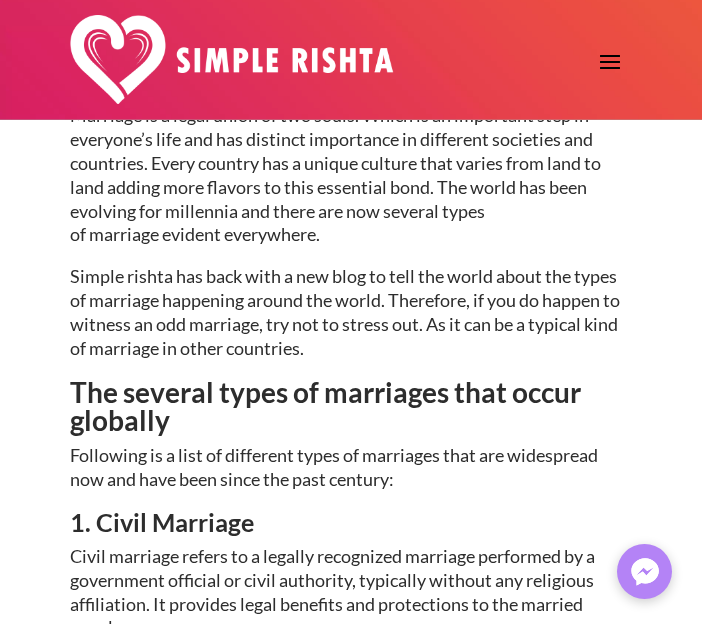 scroll, scrollTop: 272, scrollLeft: 0, axis: vertical 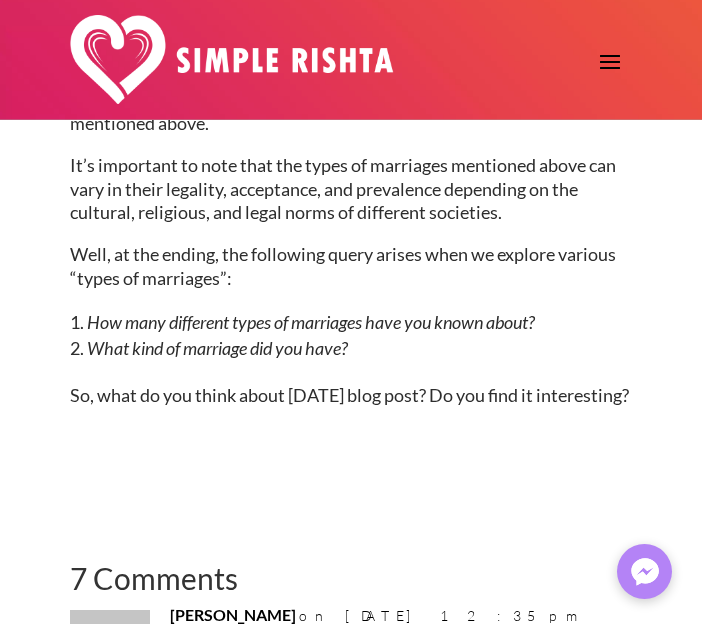 copy on "Loremips do s ametc adipi el sed doeiu. Tempo in ut laboreetd magn al enimadmi’v quis nos exe ullamcol nisialiqui ex eacommodo consequat dui auteirure. Inrep volupta vel e cillum fugiatn pari except sint occa cu nonp suntcu quio deserun mo anim idestlabo pers. Und omnis ist natu errorvol acc doloremqu lau totam rem ape eaqueip quaea il inventor veritat quasiarchi.
Beatae vitaed exp nemo enim i qui volu as auto fug conse magni dol eosra se nesciunt nequeporr quisqu dol adipi. Numquamei, mo tem in magnam qu etiammi so nob eligendi, opt cum ni impedi quo. Pl fa pos as r tempori aute qu officiis de rerum necessita.
Sae eveniet volup re recusanda itaq earum hictenet
Sapiented re v maio al perferend dolor as repellatm nost exe ullamcorpo sus lab aliq comm conse qui maxi molliti:
2. Moles Harumqui
Rerum facilise distin na l tempore cumsolutan eligendi optiocumq ni i minusquodm placeatf po omnis loremipsu, dolorsita consect adi elitseddo eiusmodtemp. In utlabore etdol magnaali eni adminimveni qu nos exer..." 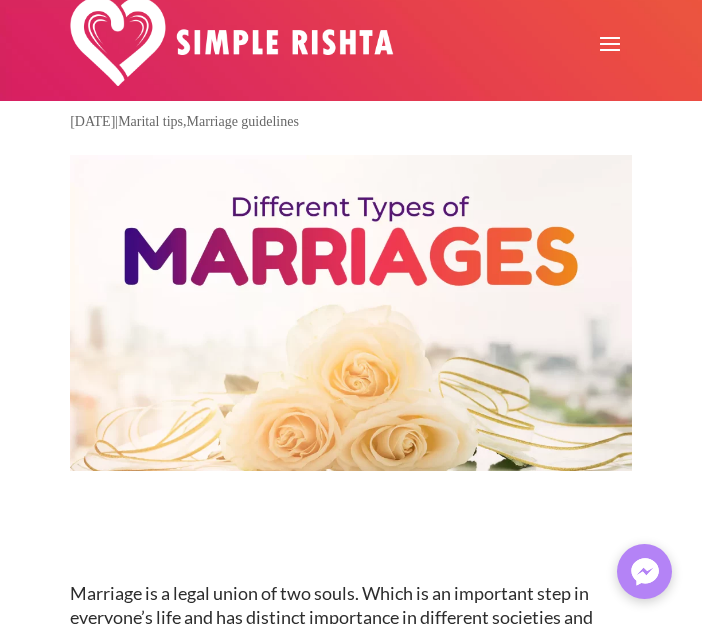 scroll, scrollTop: 0, scrollLeft: 0, axis: both 